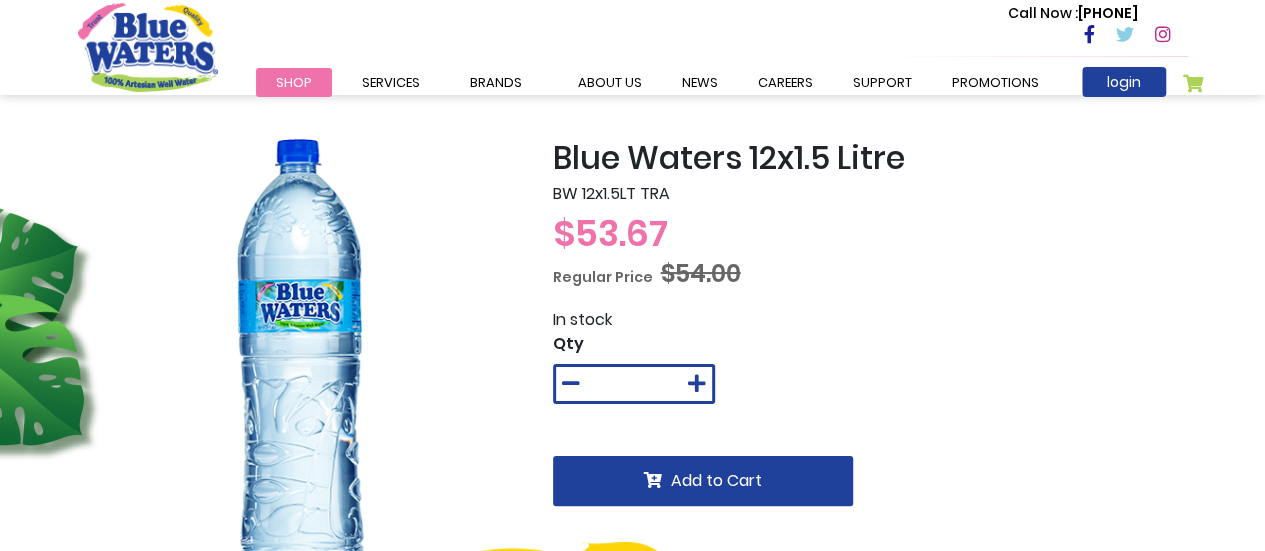 scroll, scrollTop: 0, scrollLeft: 0, axis: both 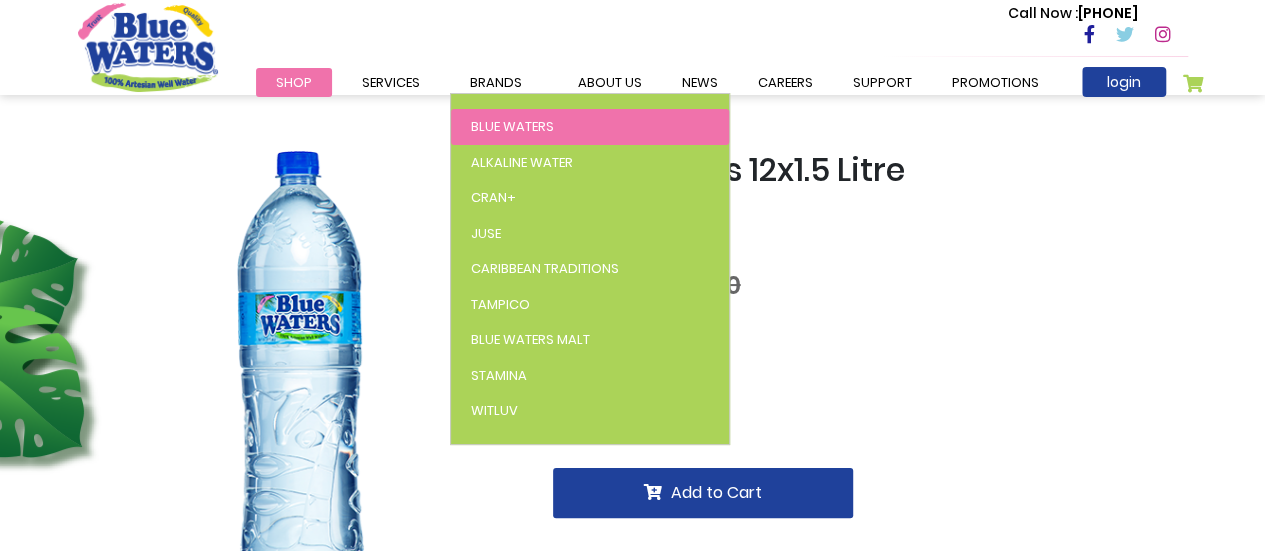 click on "Blue Waters" at bounding box center [512, 126] 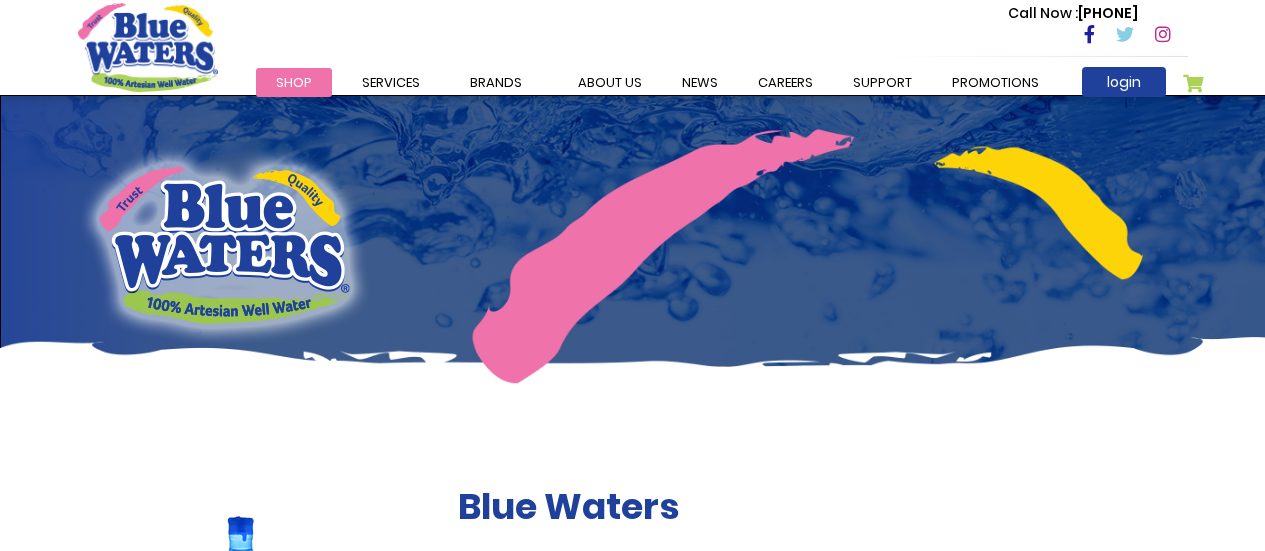 scroll, scrollTop: 0, scrollLeft: 0, axis: both 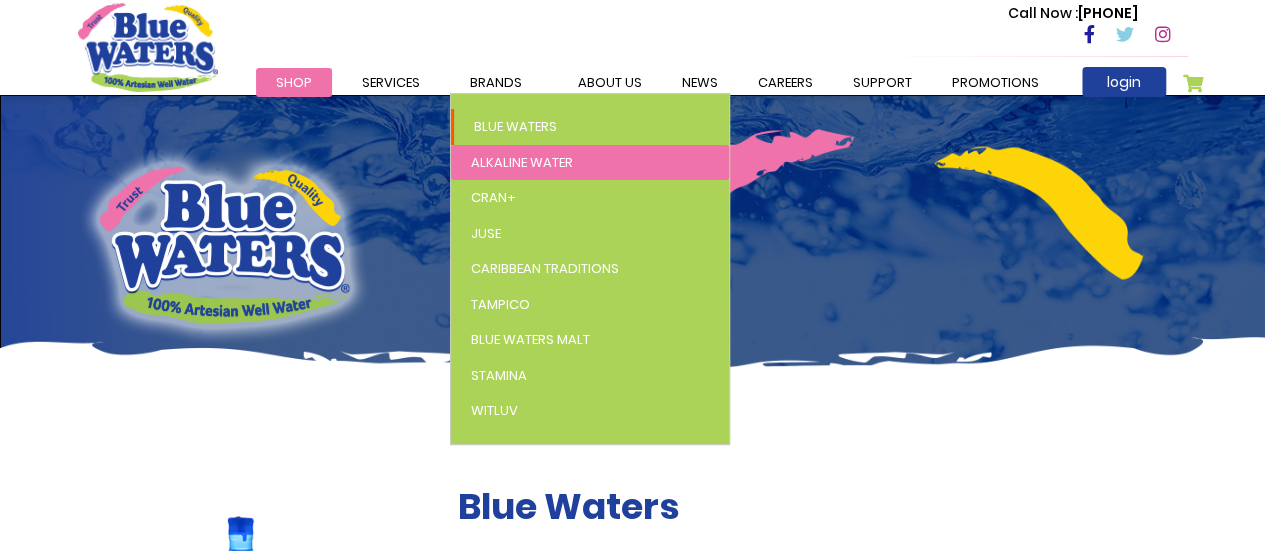 click on "Alkaline Water" at bounding box center (522, 162) 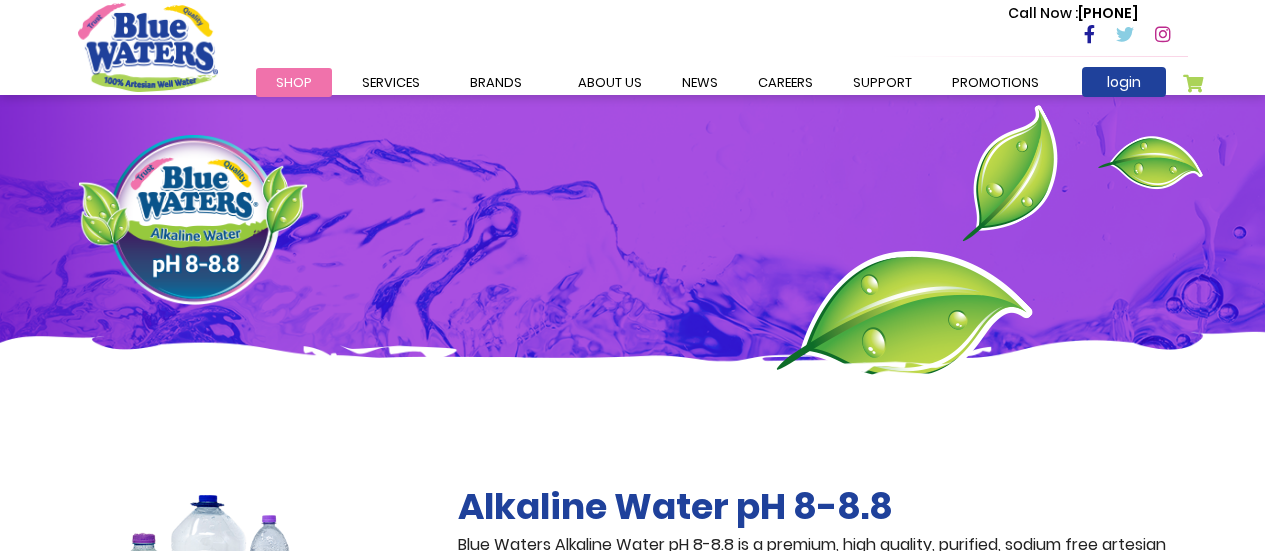 scroll, scrollTop: 0, scrollLeft: 0, axis: both 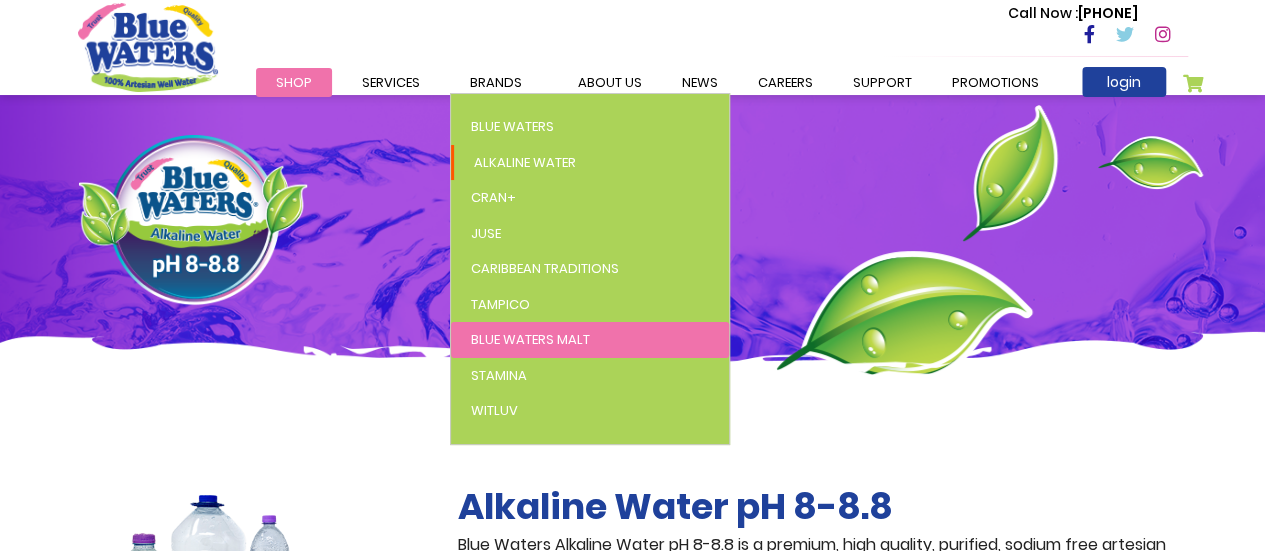 click on "Blue Waters Malt" at bounding box center (530, 339) 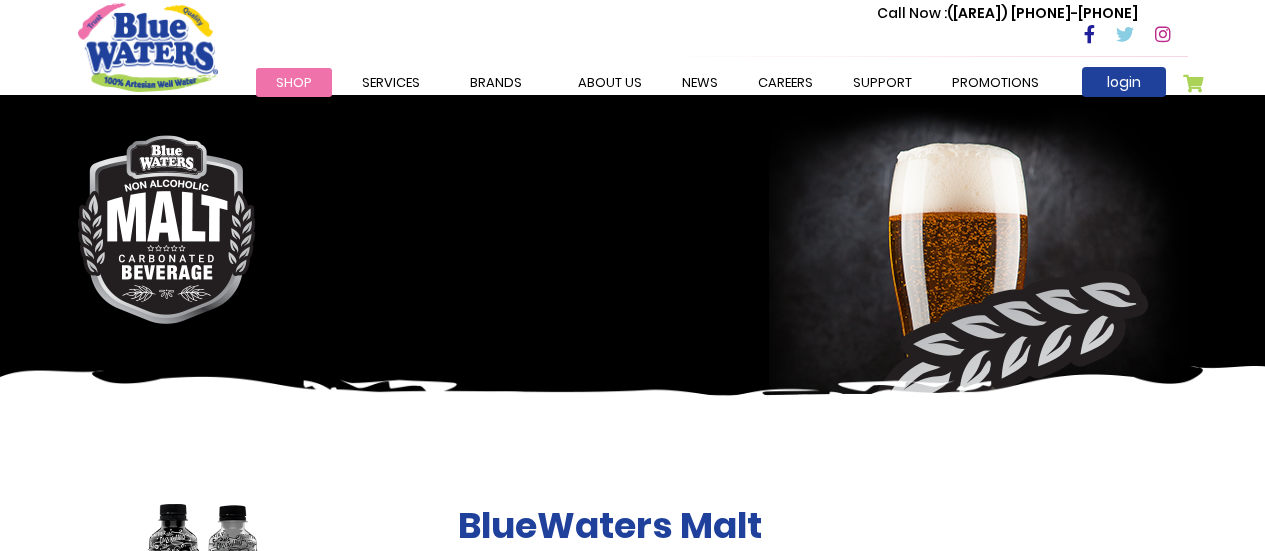 scroll, scrollTop: 0, scrollLeft: 0, axis: both 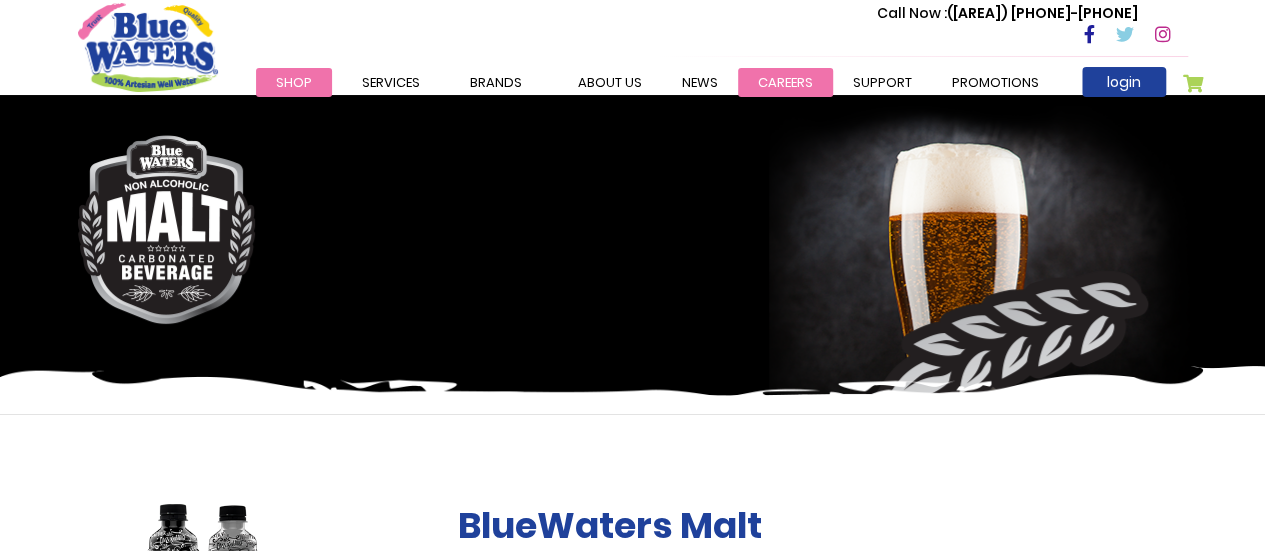 click on "careers" at bounding box center [785, 82] 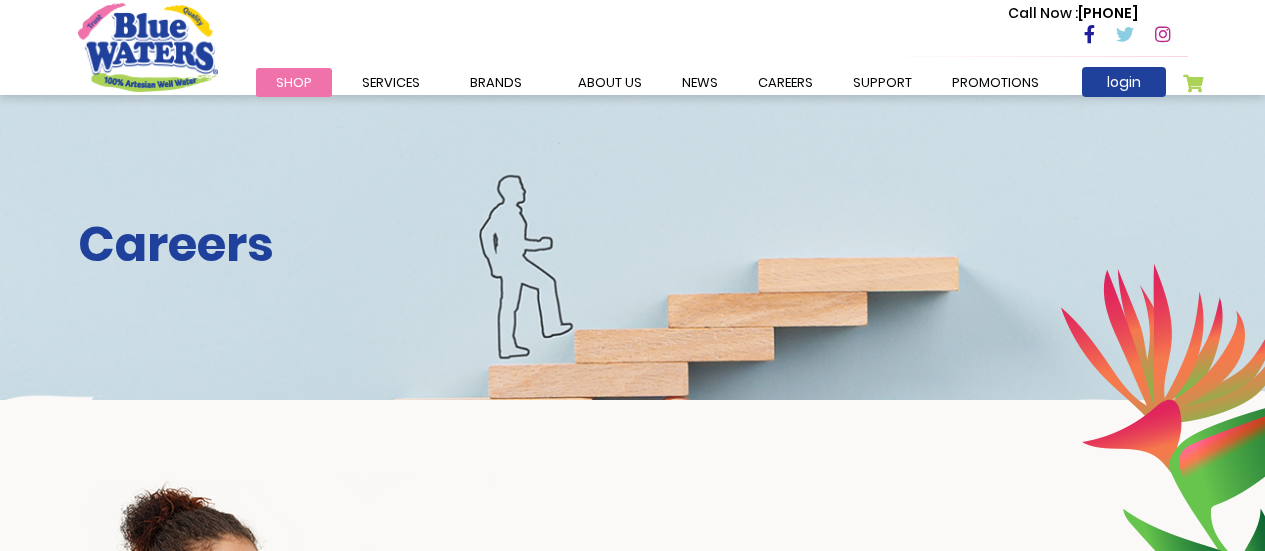 scroll, scrollTop: 0, scrollLeft: 0, axis: both 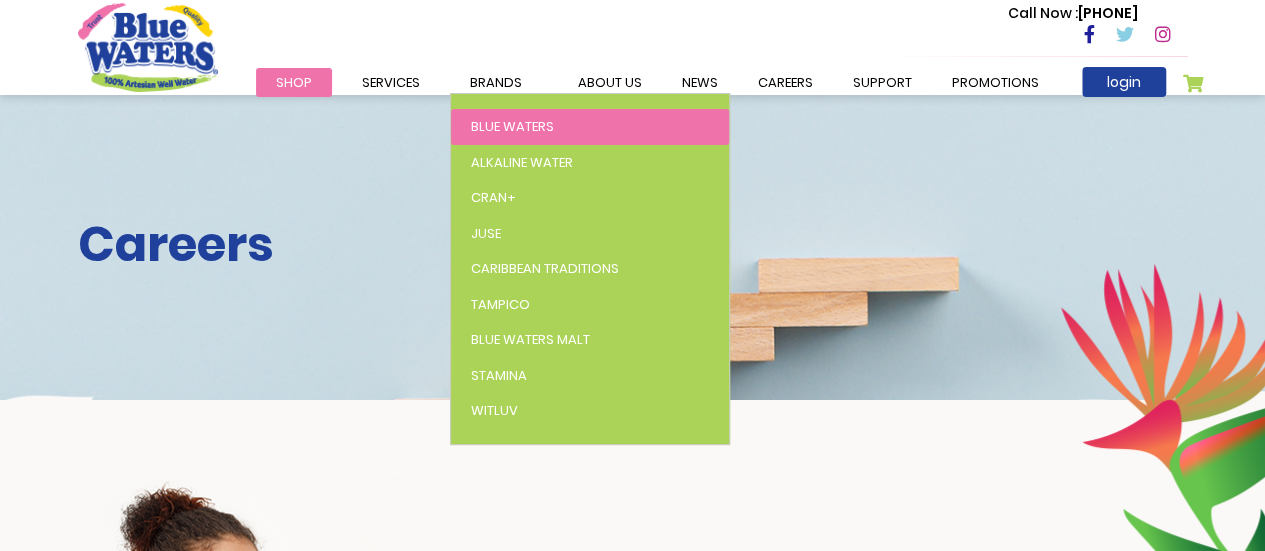 click on "Blue Waters" at bounding box center (512, 126) 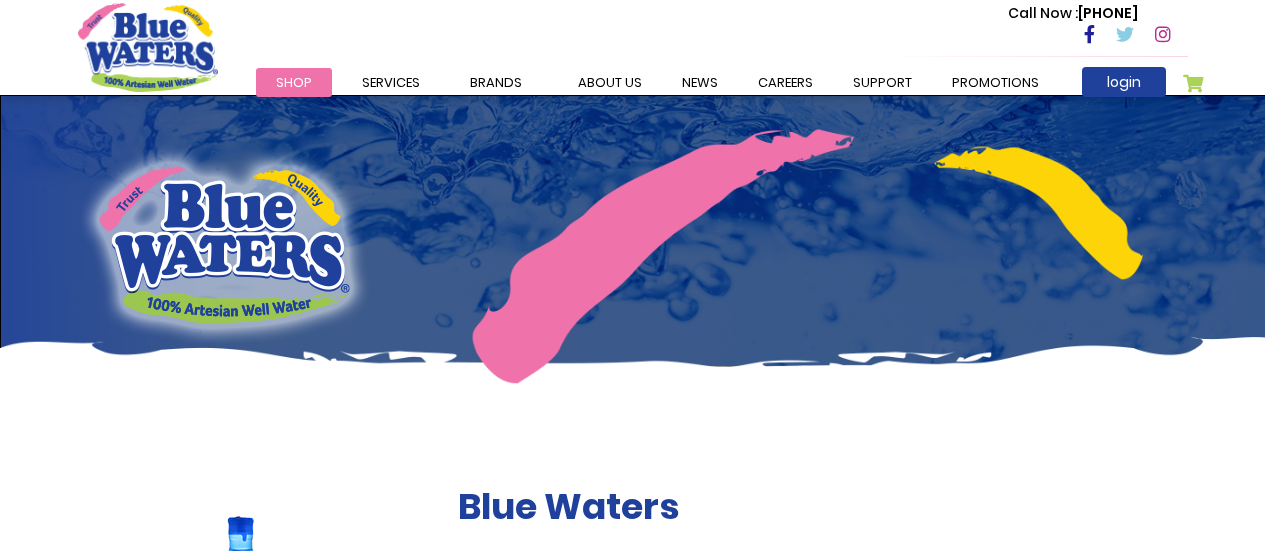 scroll, scrollTop: 0, scrollLeft: 0, axis: both 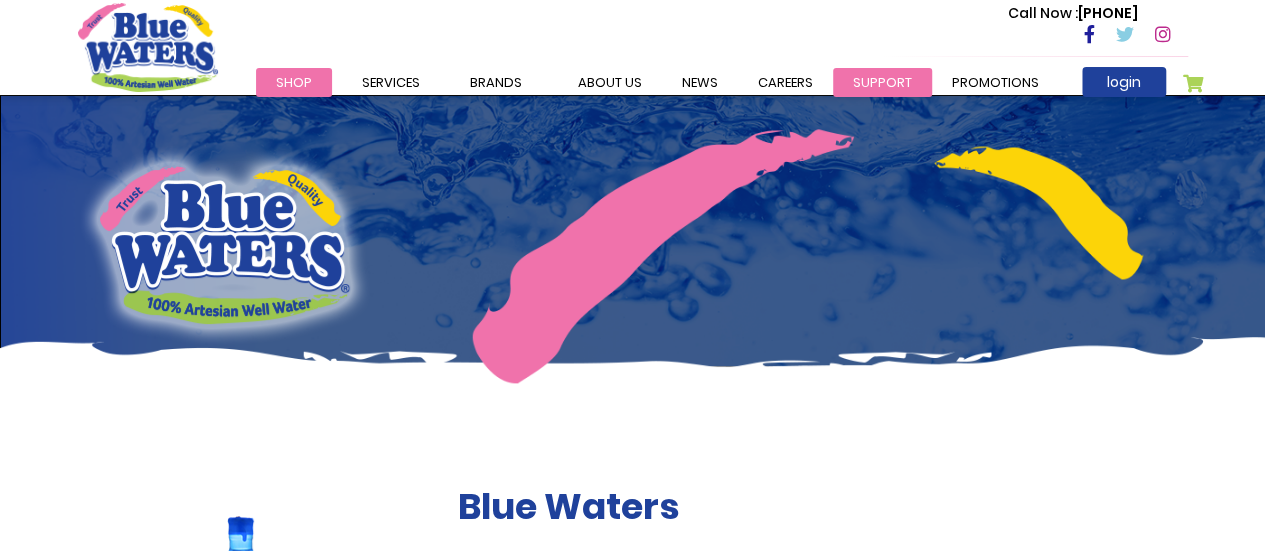 click on "support" at bounding box center [882, 82] 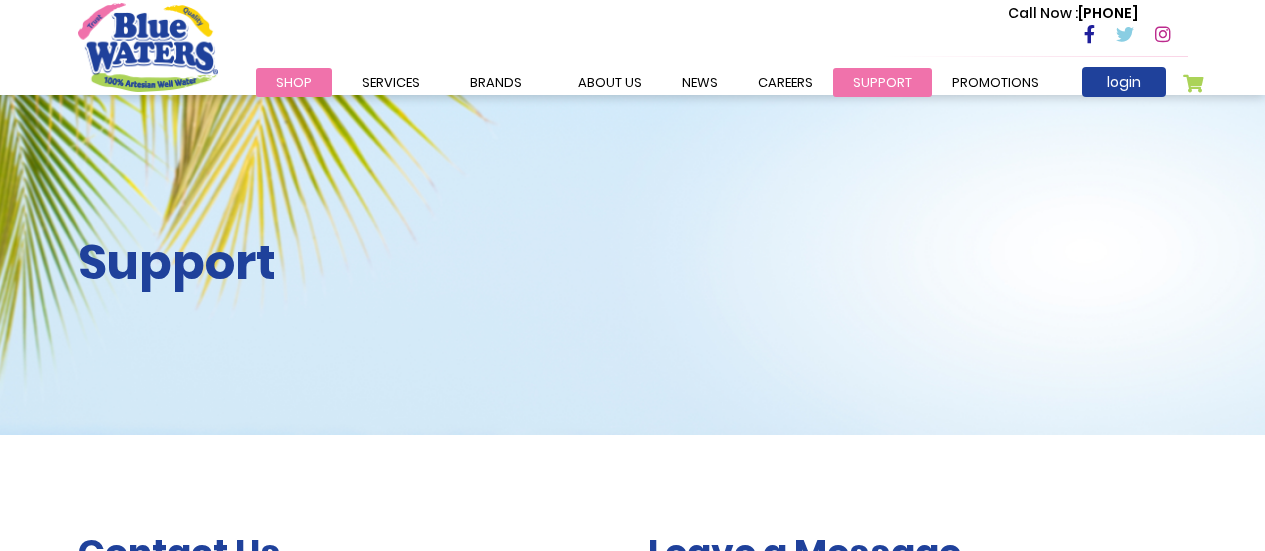 scroll, scrollTop: 0, scrollLeft: 0, axis: both 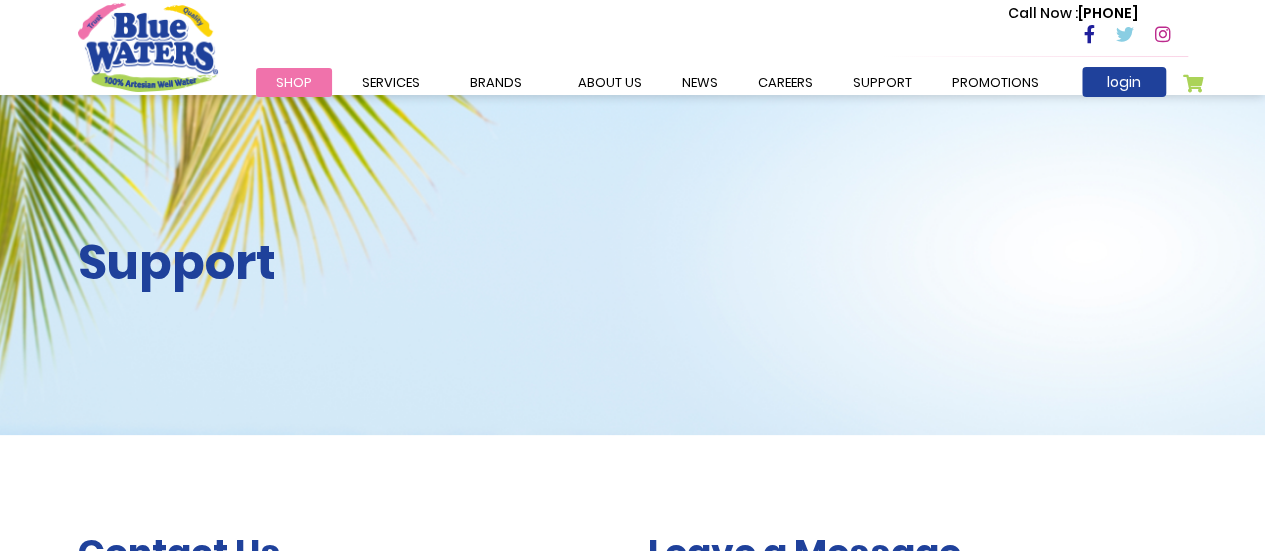 drag, startPoint x: 1272, startPoint y: 67, endPoint x: 1276, endPoint y: -59, distance: 126.06348 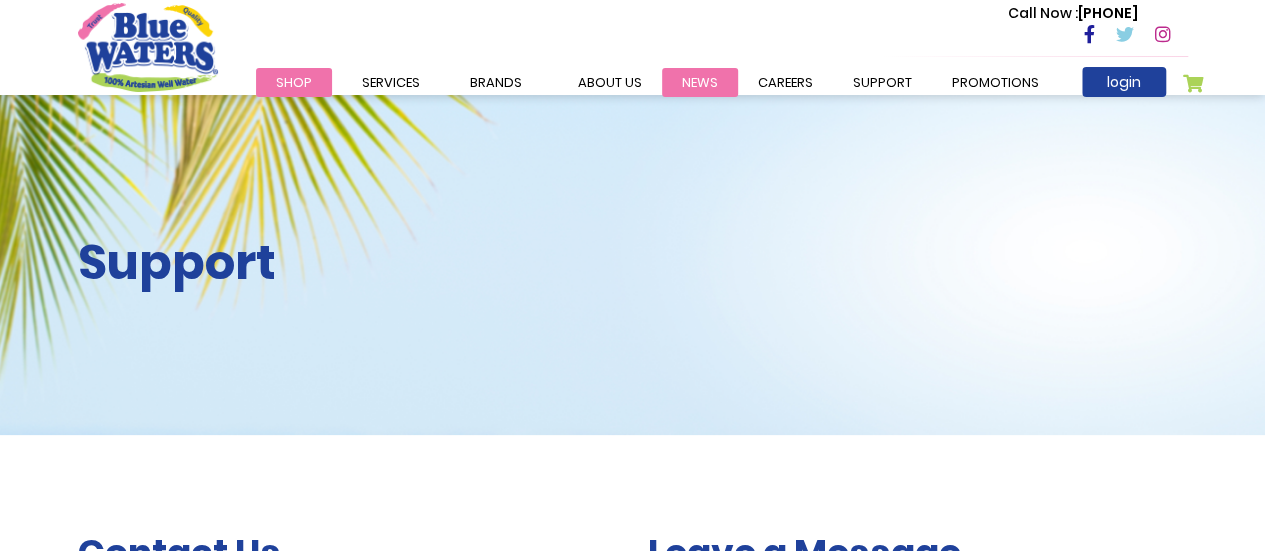 click on "News" at bounding box center [700, 82] 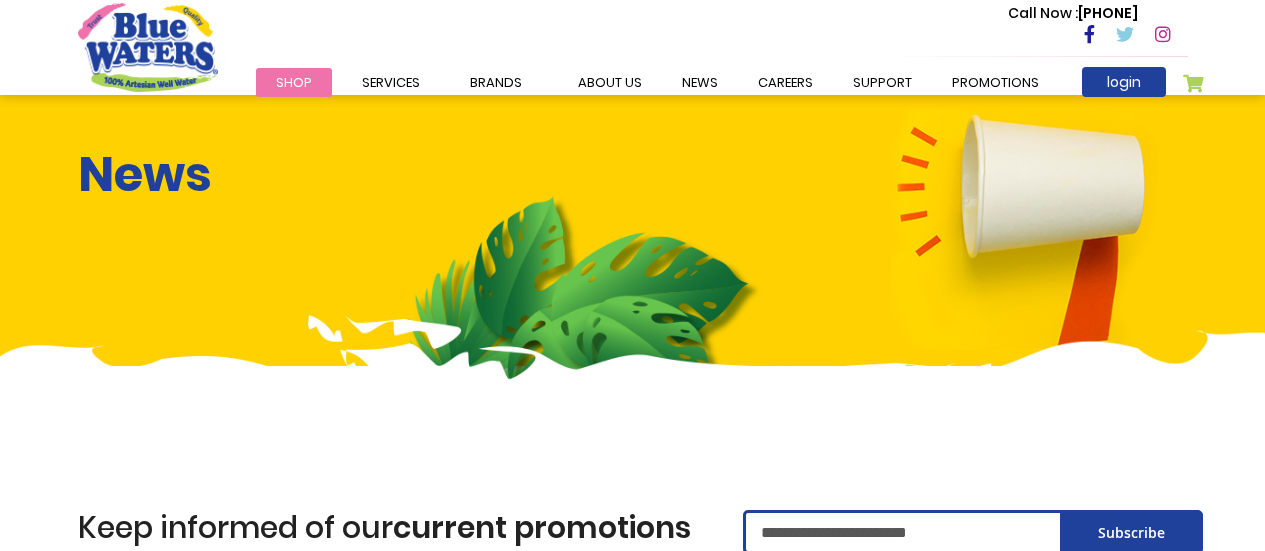 scroll, scrollTop: 0, scrollLeft: 0, axis: both 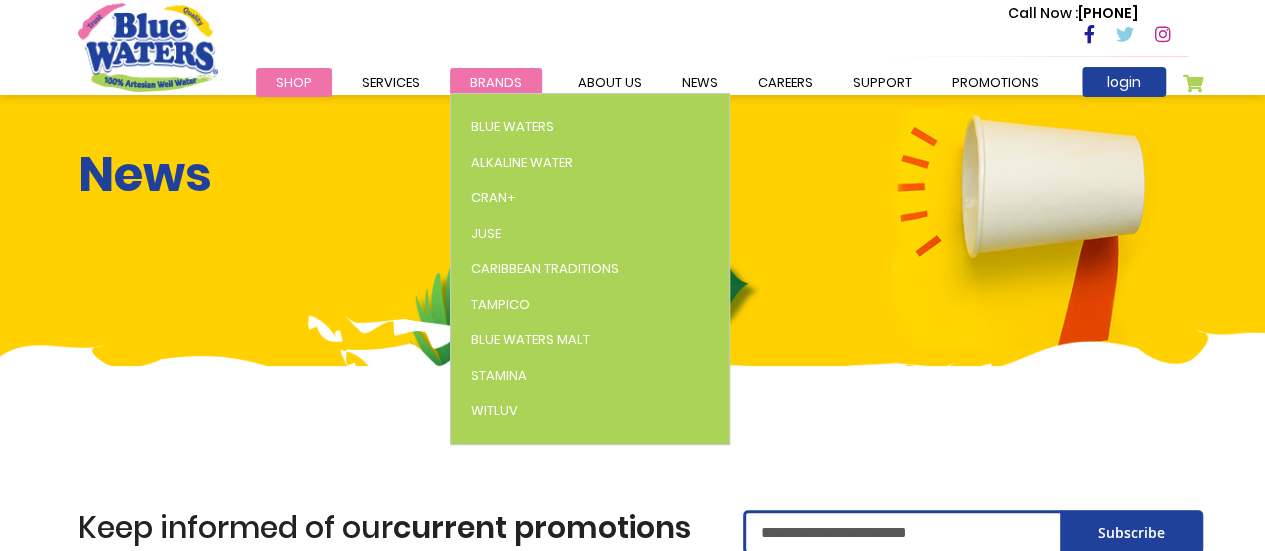 click on "Brands" at bounding box center [496, 82] 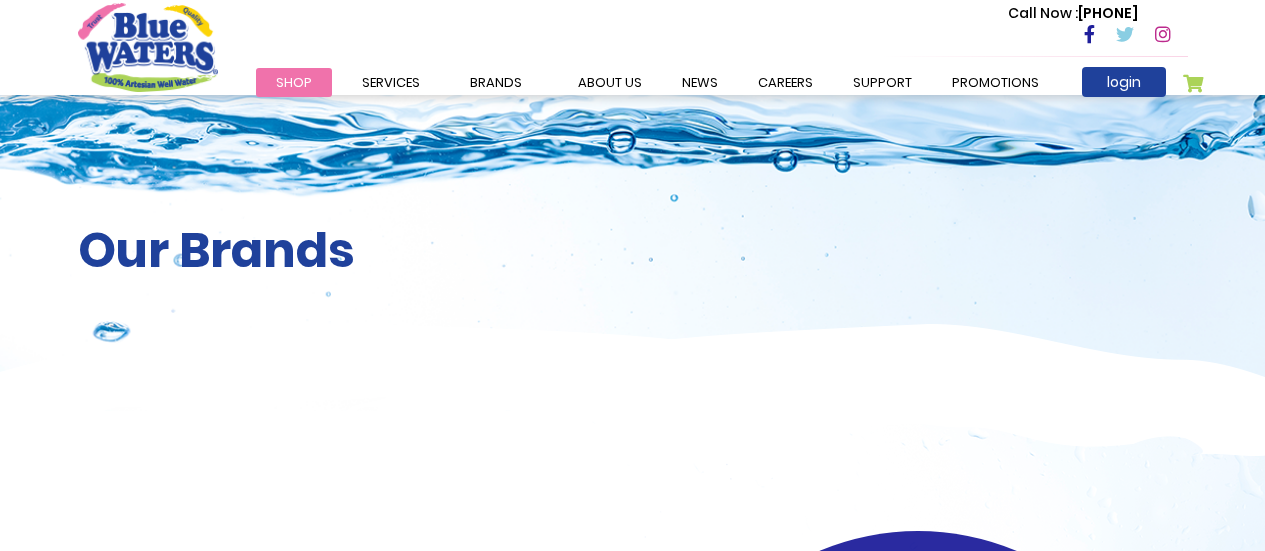 click on "Our Brands" at bounding box center (632, 253) 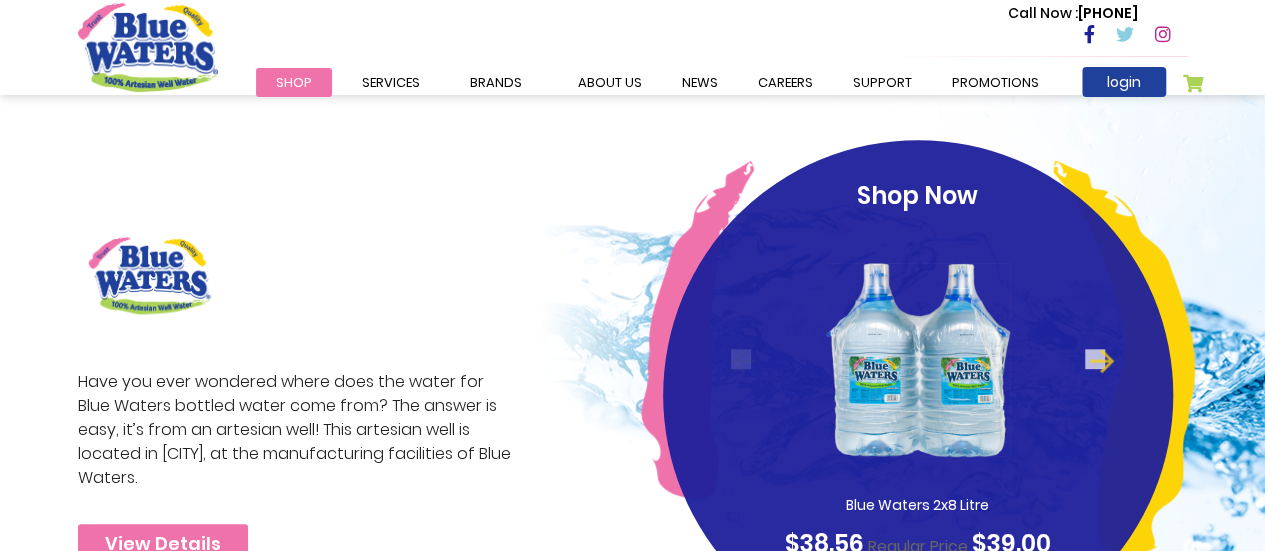 scroll, scrollTop: 450, scrollLeft: 0, axis: vertical 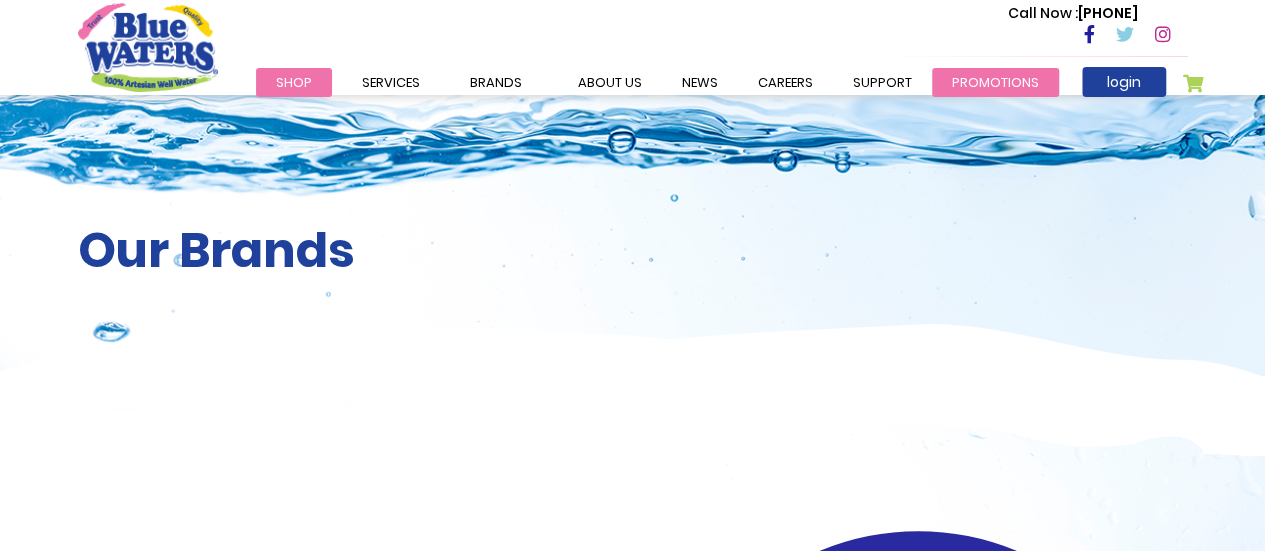 click on "Promotions" at bounding box center (995, 82) 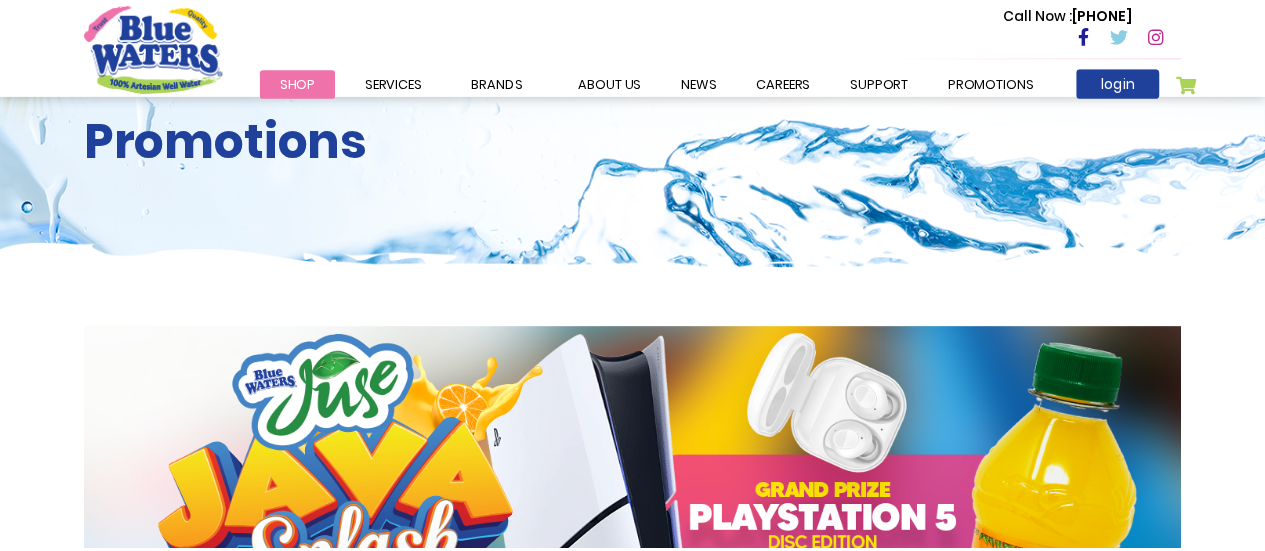 scroll, scrollTop: 0, scrollLeft: 0, axis: both 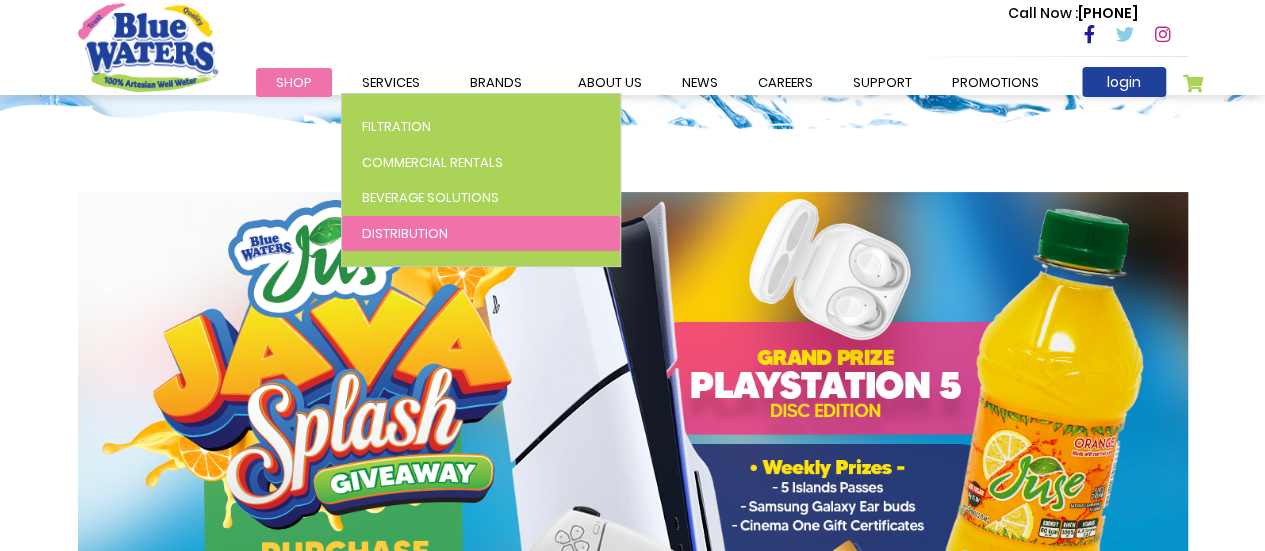 click on "Distribution" at bounding box center [405, 233] 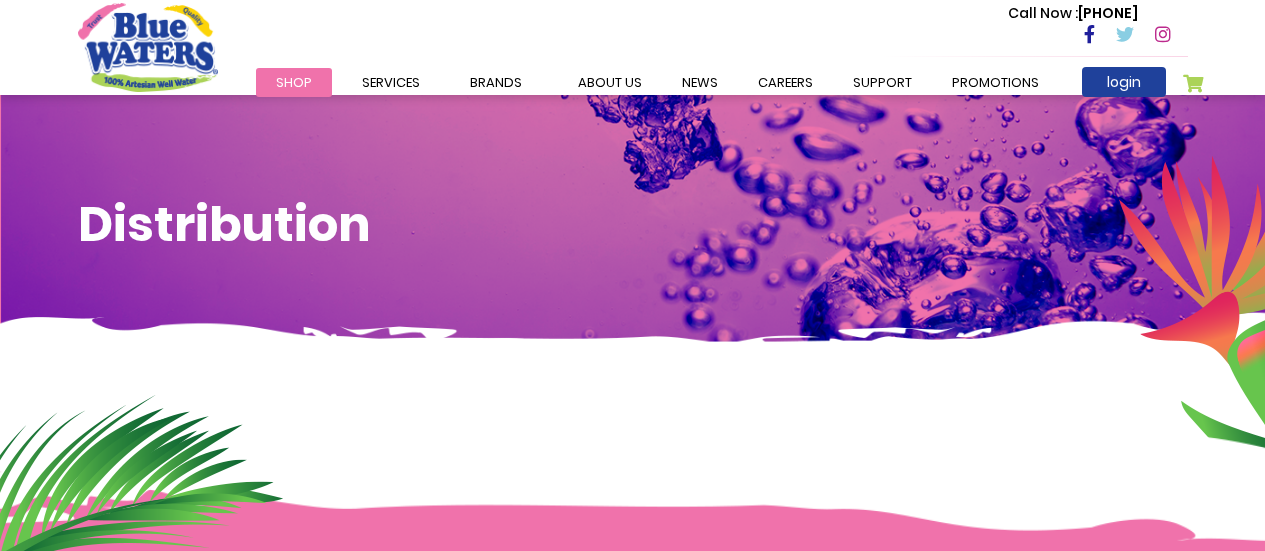 scroll, scrollTop: 0, scrollLeft: 0, axis: both 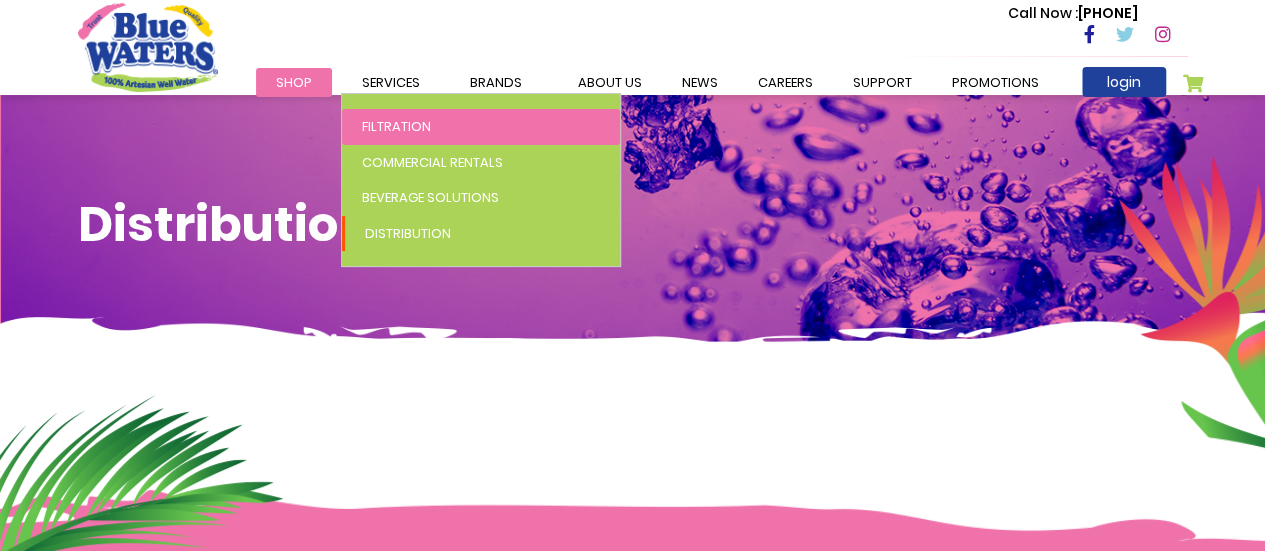 click on "Filtration" at bounding box center [481, 127] 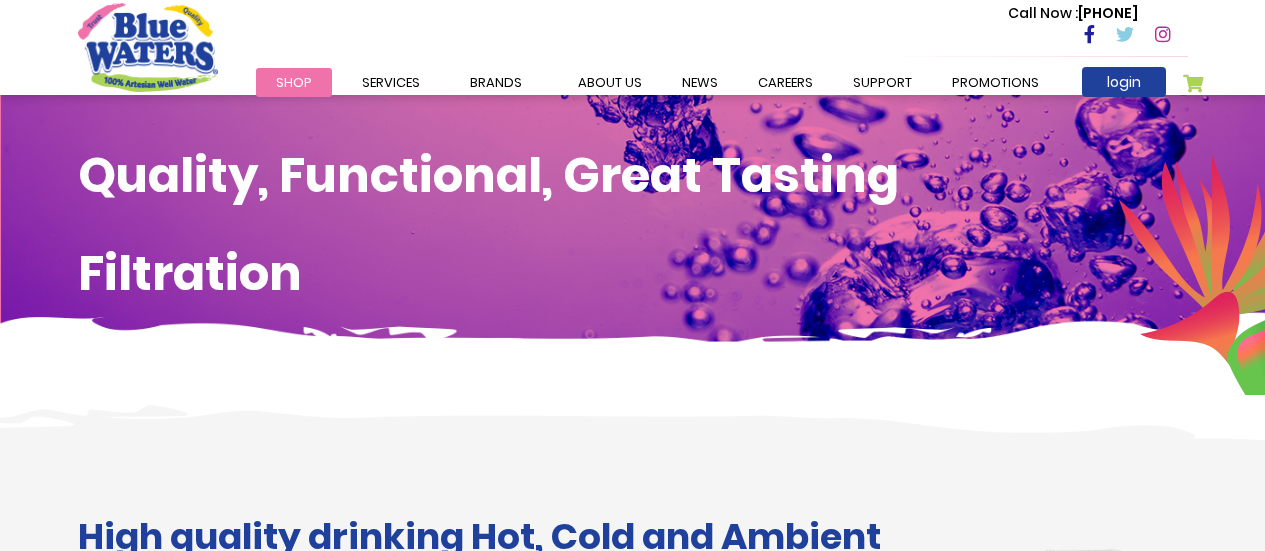 scroll, scrollTop: 0, scrollLeft: 0, axis: both 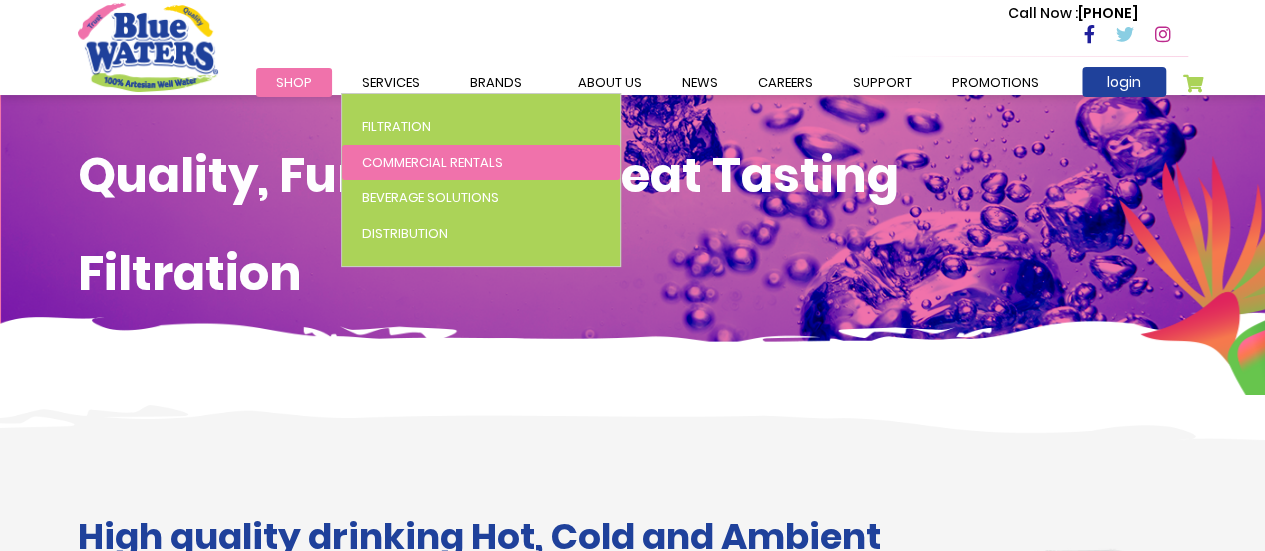 click on "Commercial Rentals" at bounding box center [432, 162] 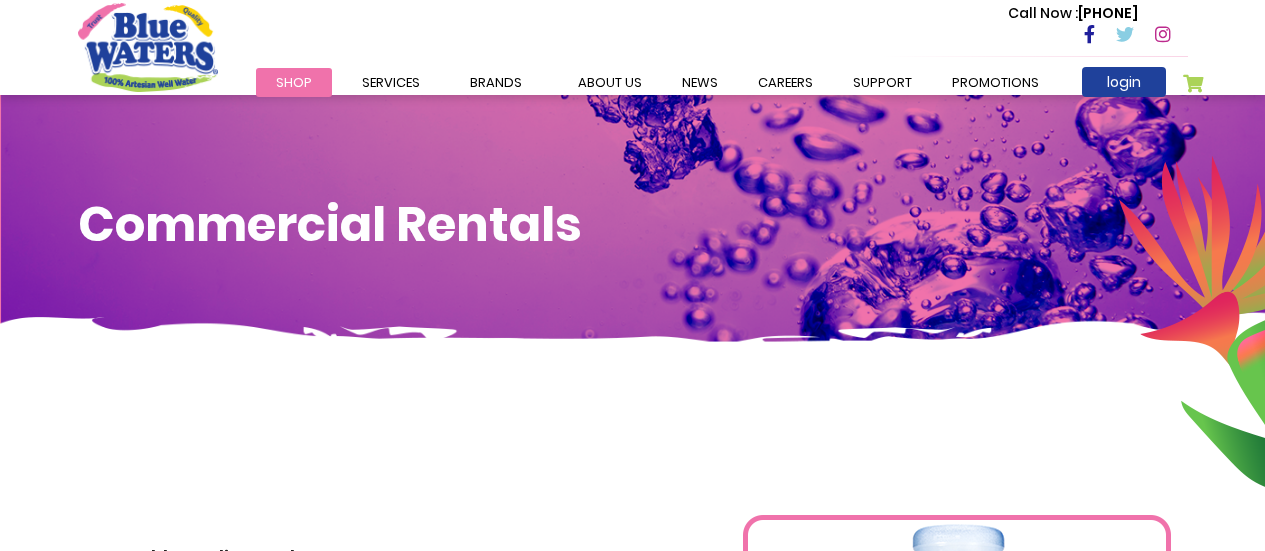 scroll, scrollTop: 0, scrollLeft: 0, axis: both 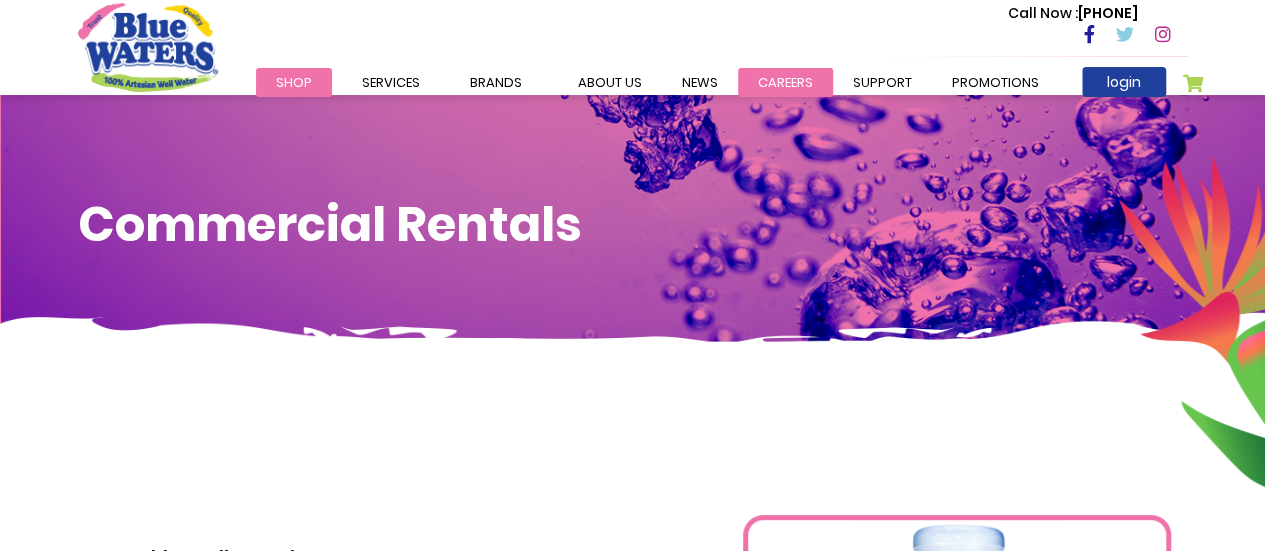 click on "careers" at bounding box center [785, 82] 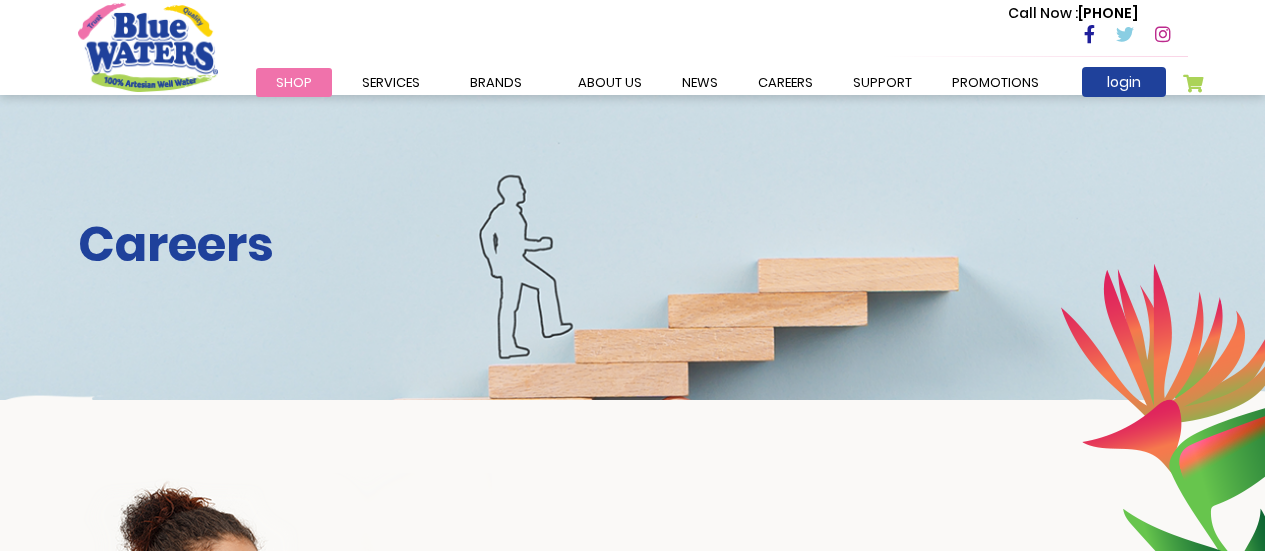 scroll, scrollTop: 0, scrollLeft: 0, axis: both 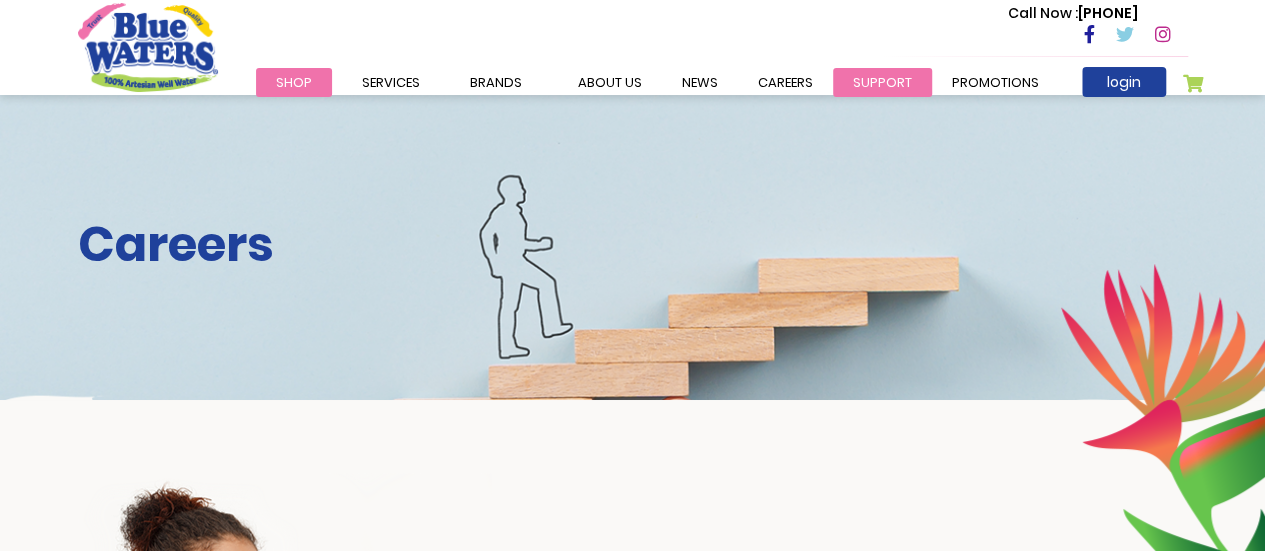 click on "support" at bounding box center (882, 82) 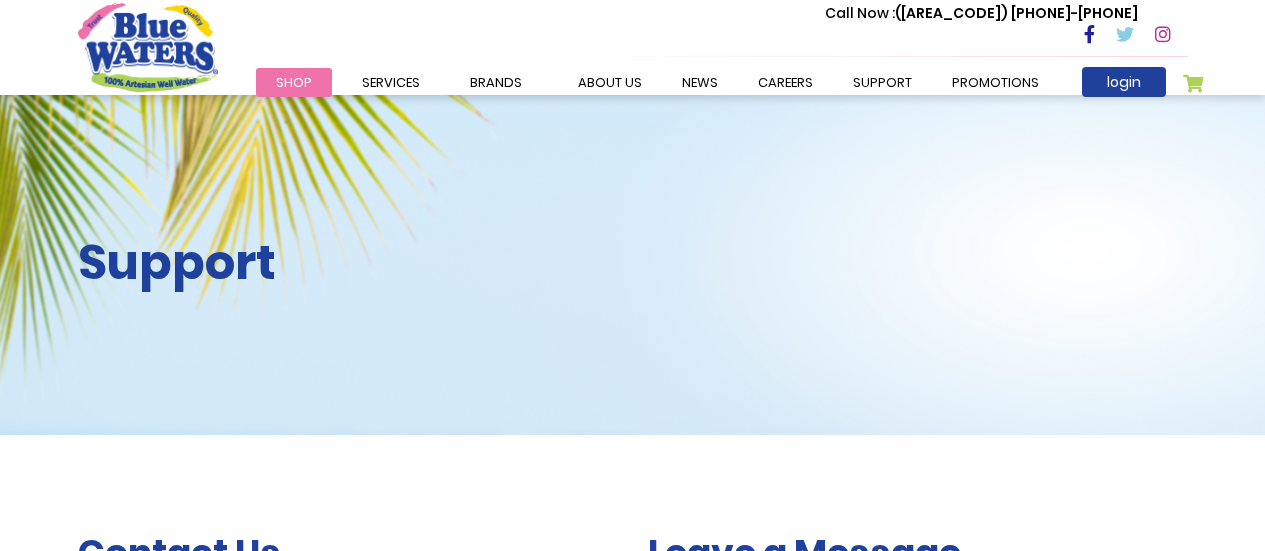 scroll, scrollTop: 0, scrollLeft: 0, axis: both 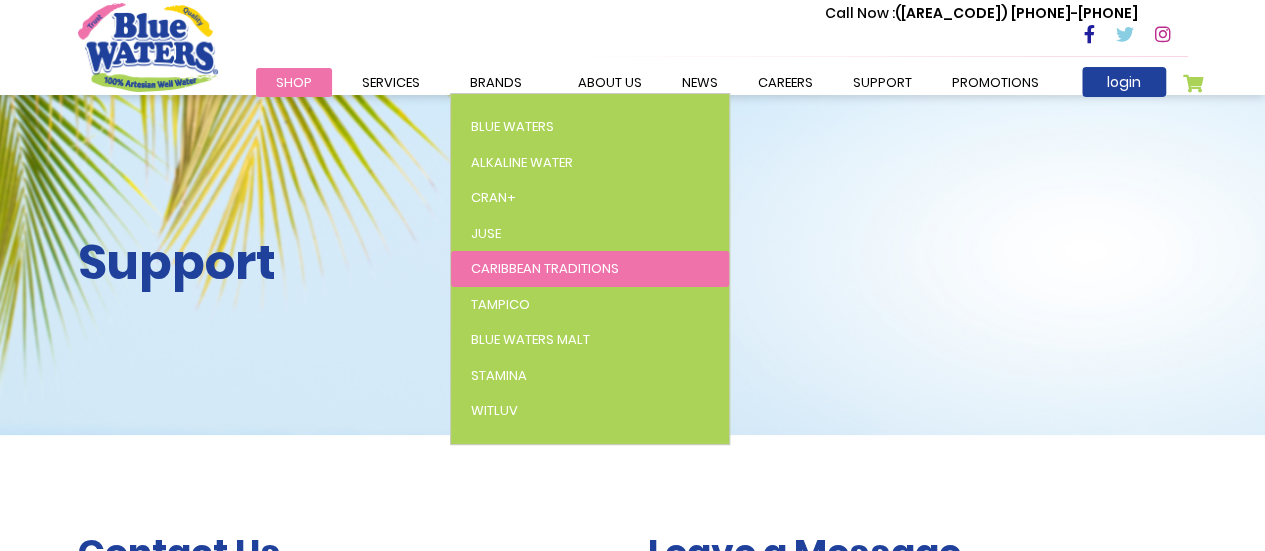 click on "Caribbean Traditions" at bounding box center (545, 268) 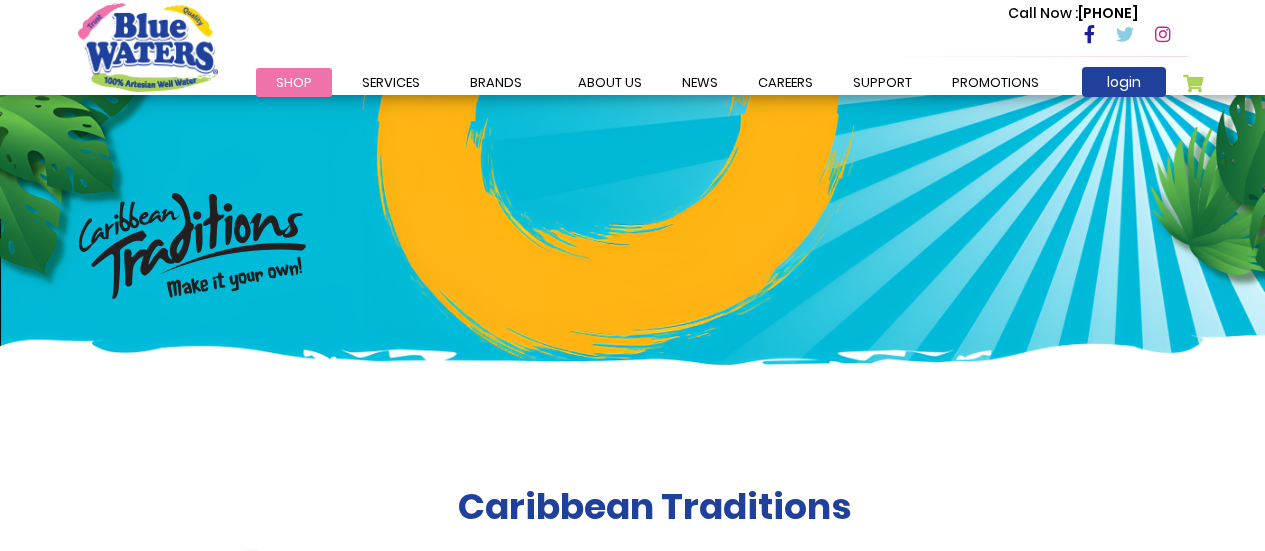 scroll, scrollTop: 0, scrollLeft: 0, axis: both 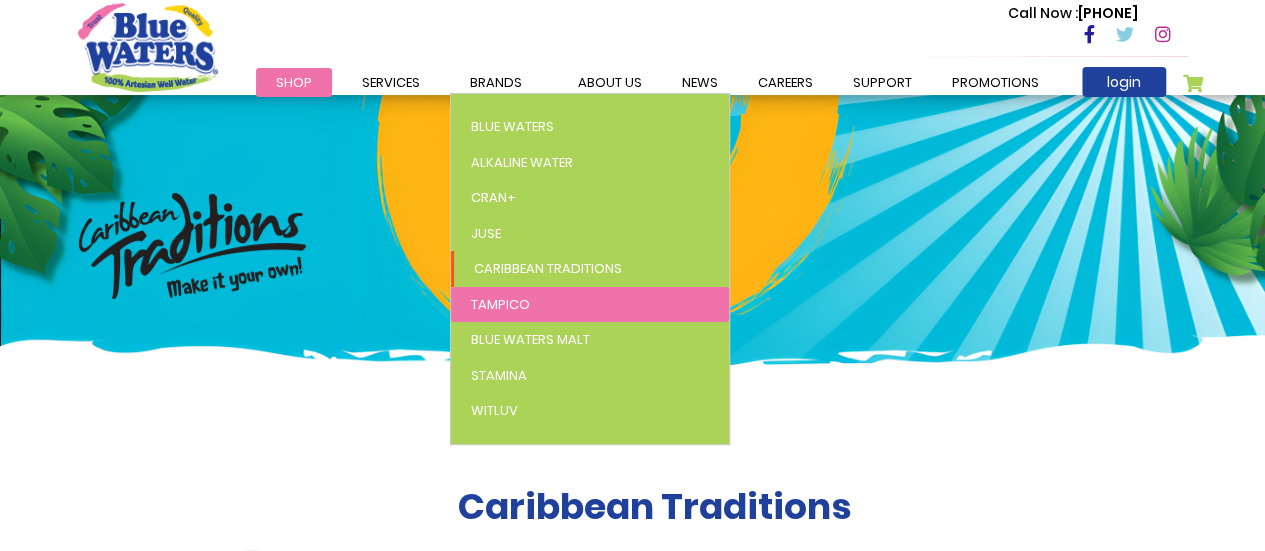 click on "Tampico" at bounding box center [500, 304] 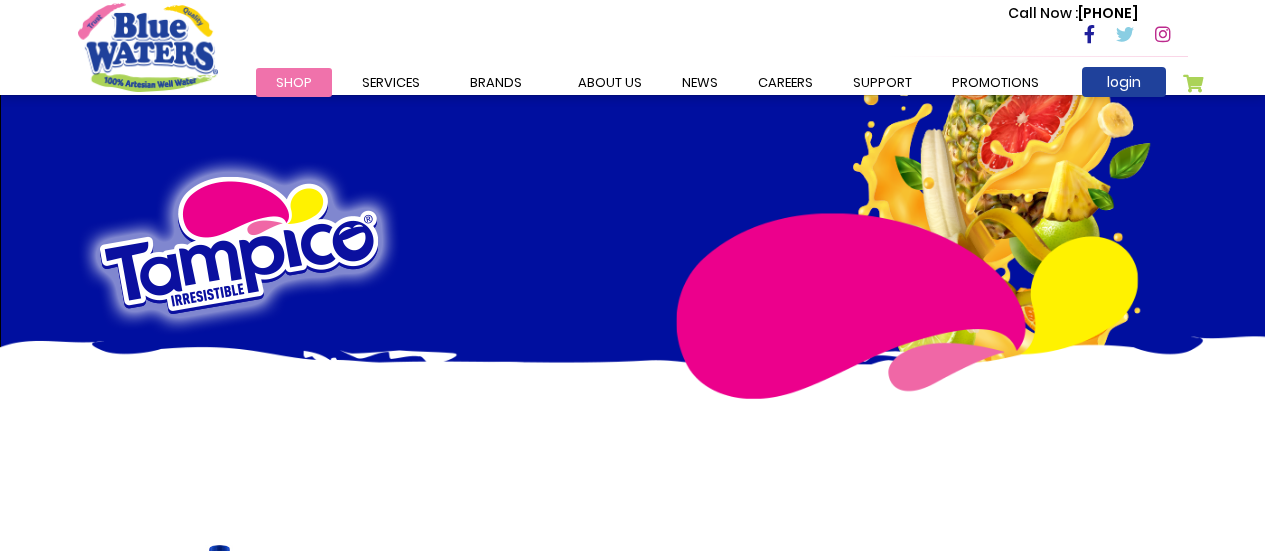 scroll, scrollTop: 0, scrollLeft: 0, axis: both 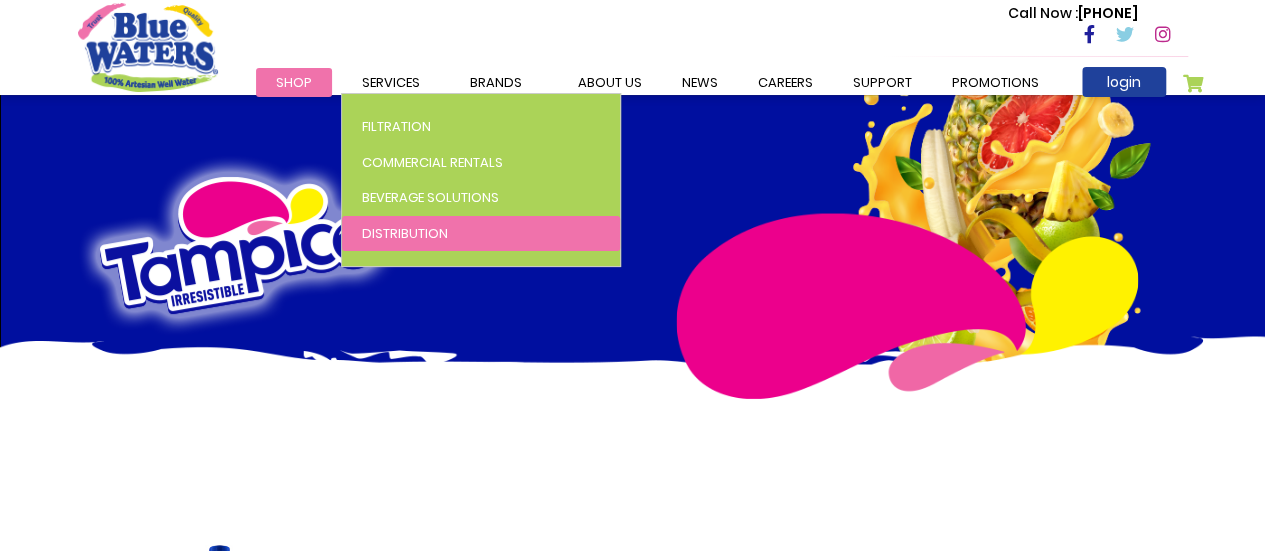 click on "Distribution" at bounding box center [405, 233] 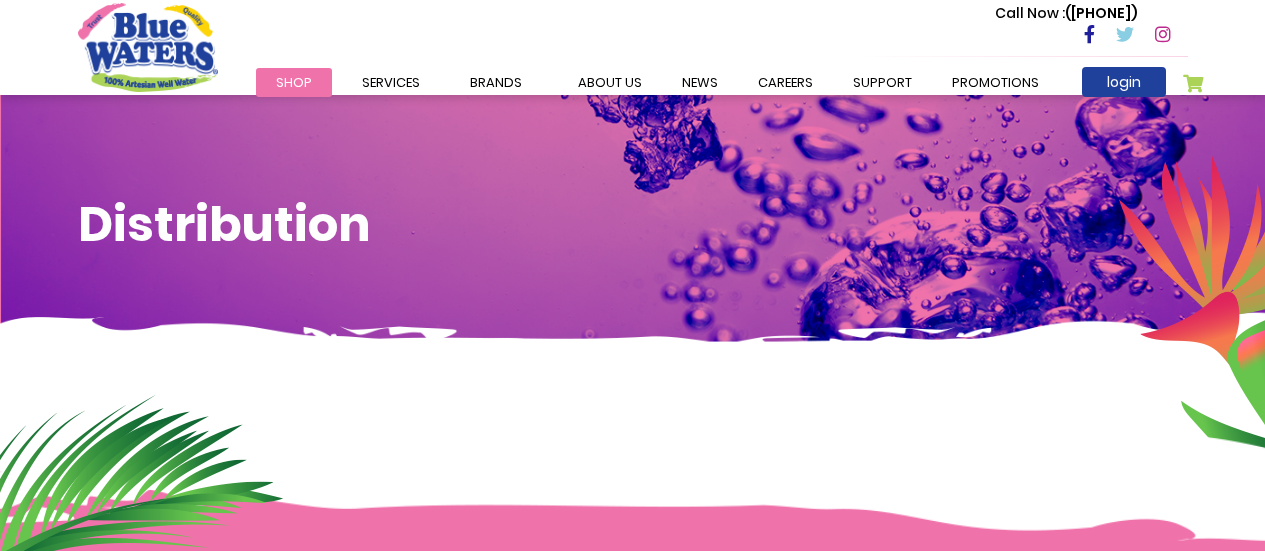 scroll, scrollTop: 0, scrollLeft: 0, axis: both 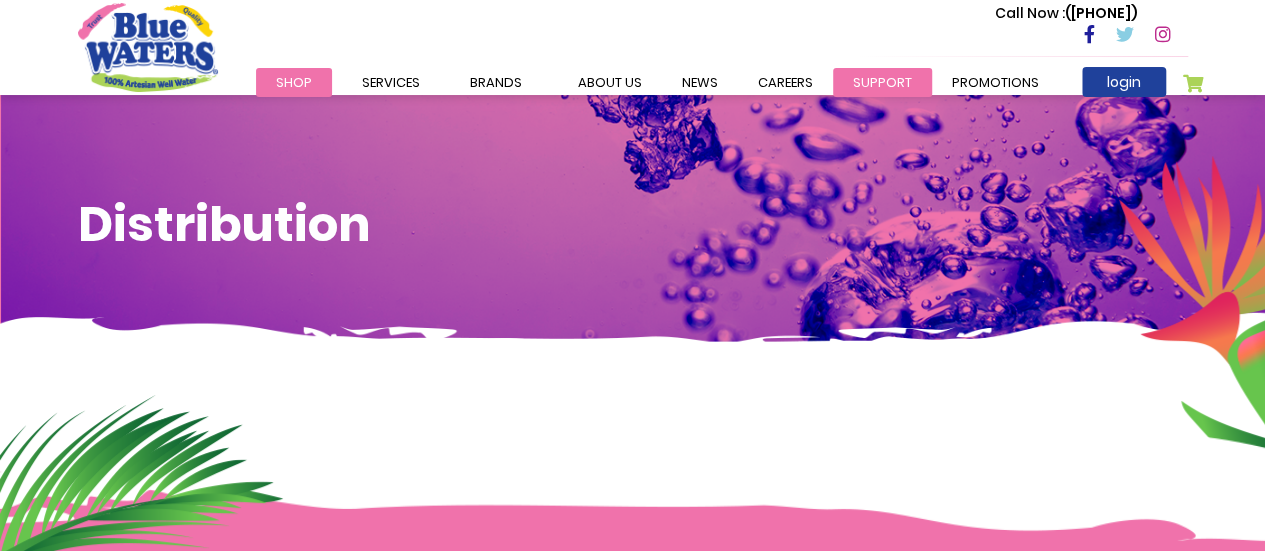 click on "support" at bounding box center (882, 82) 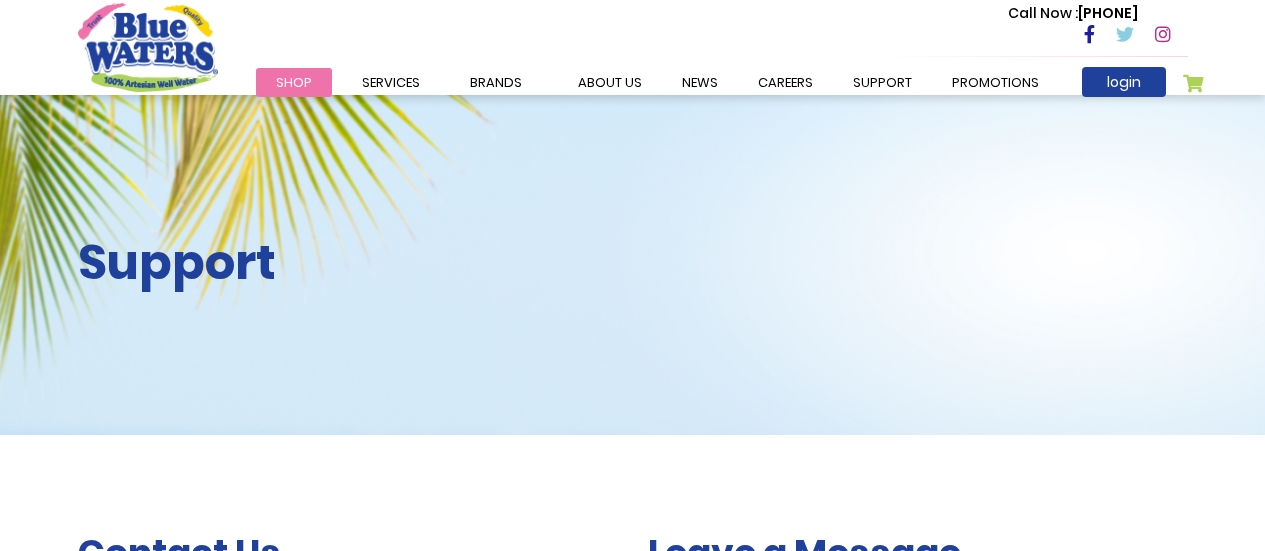 scroll, scrollTop: 0, scrollLeft: 0, axis: both 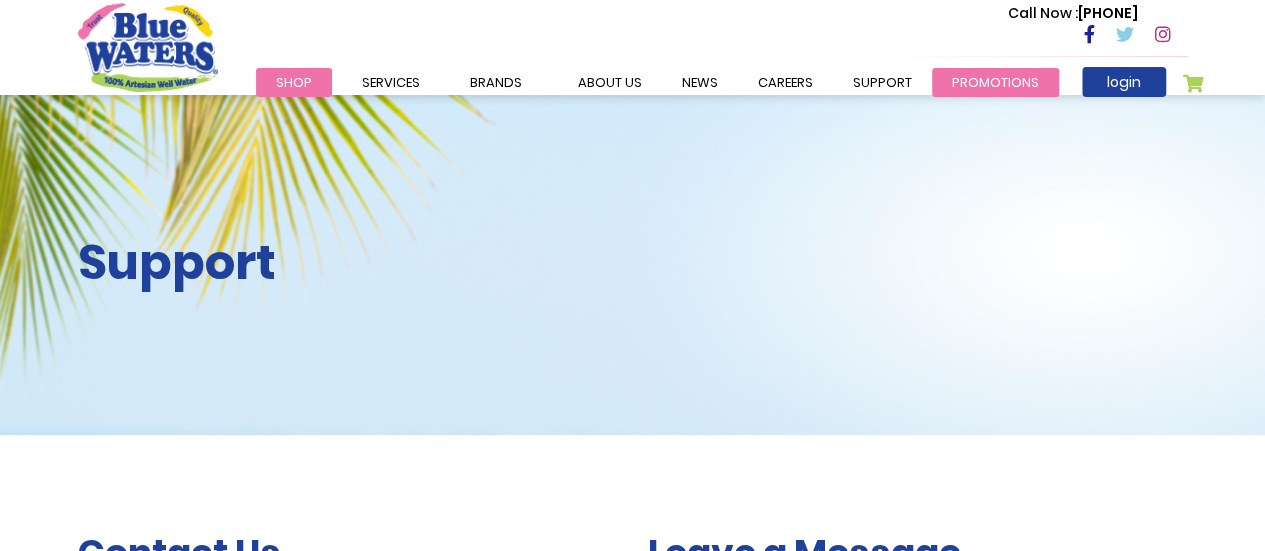 click on "Promotions" at bounding box center [995, 82] 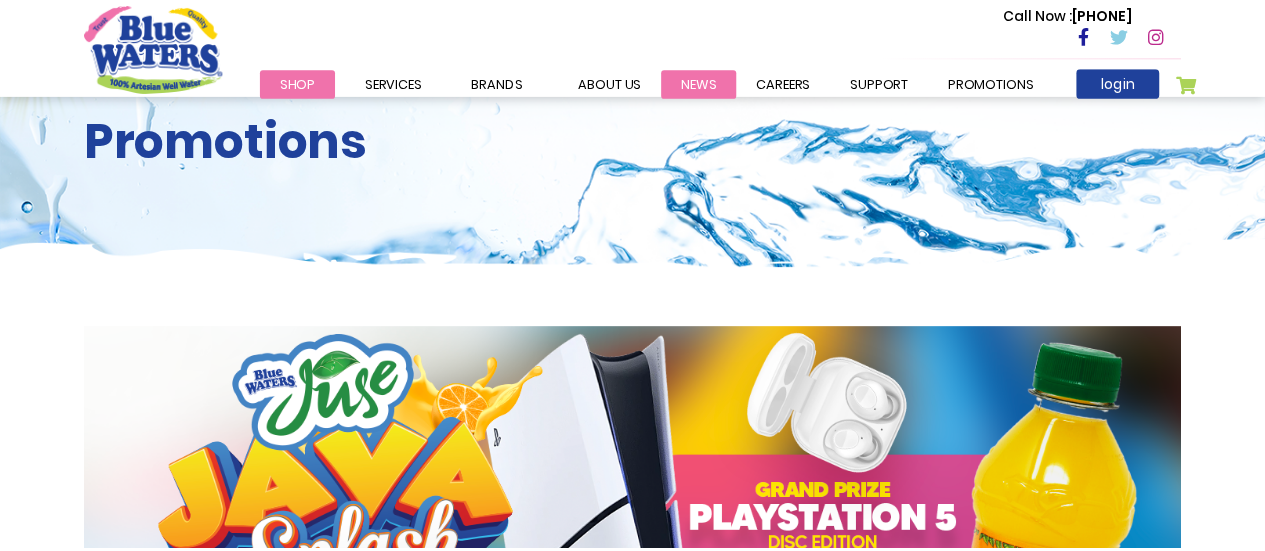scroll, scrollTop: 0, scrollLeft: 0, axis: both 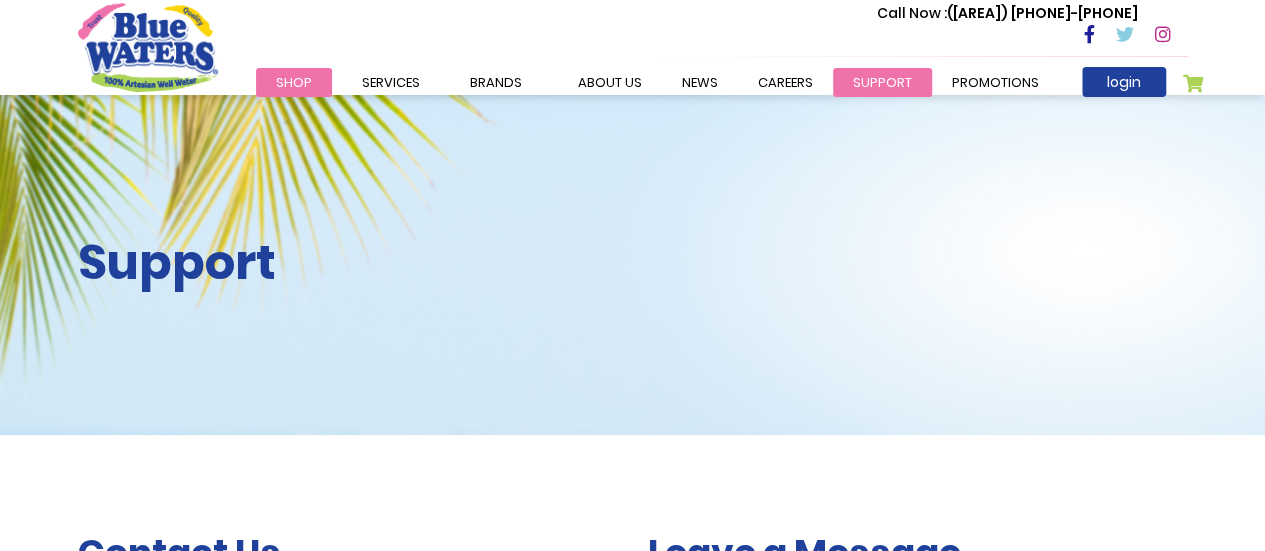 click on "support" at bounding box center (882, 82) 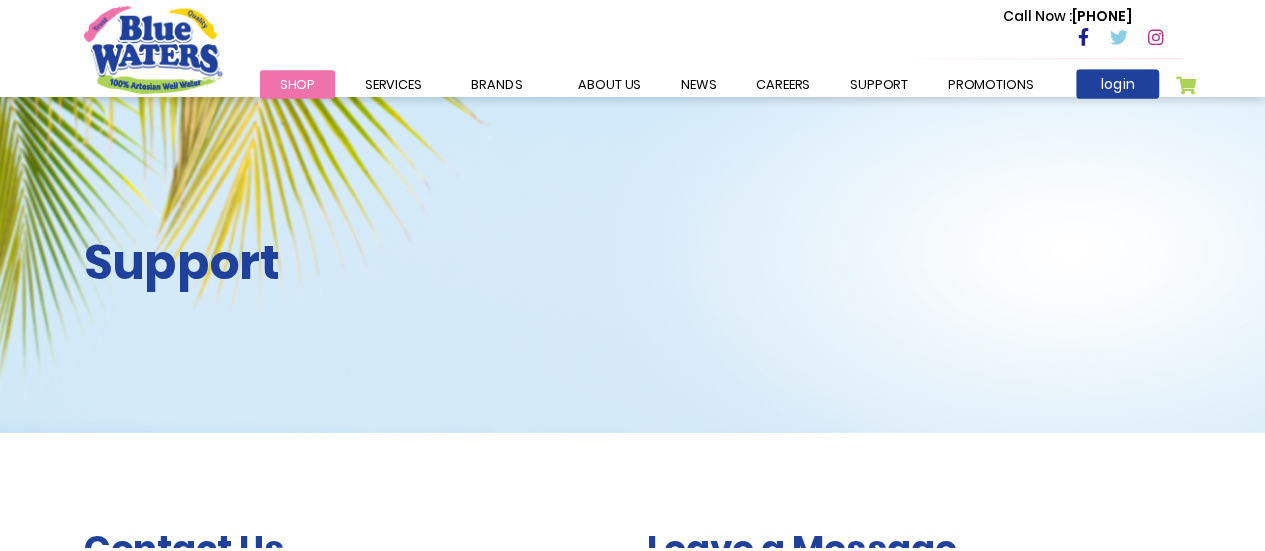 scroll, scrollTop: 0, scrollLeft: 0, axis: both 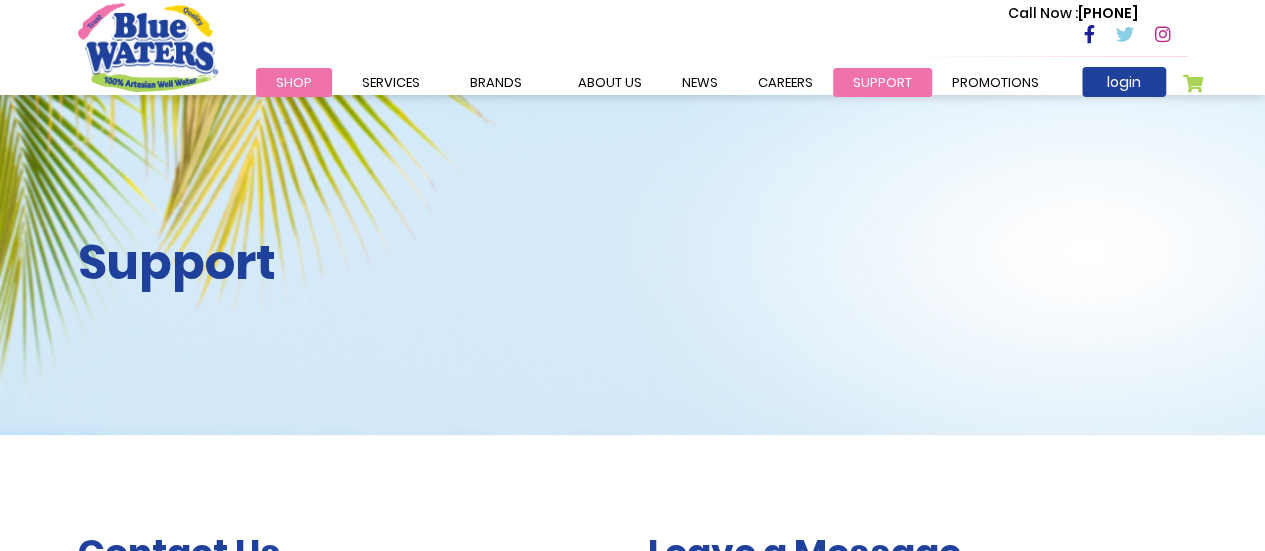 click on "support" at bounding box center [882, 82] 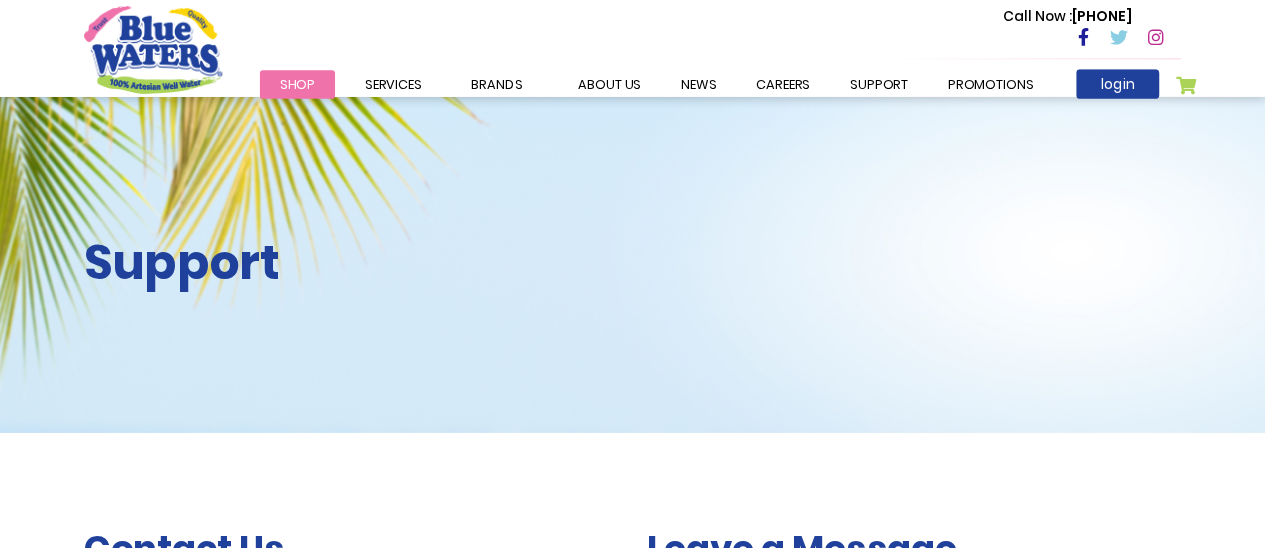 scroll, scrollTop: 0, scrollLeft: 0, axis: both 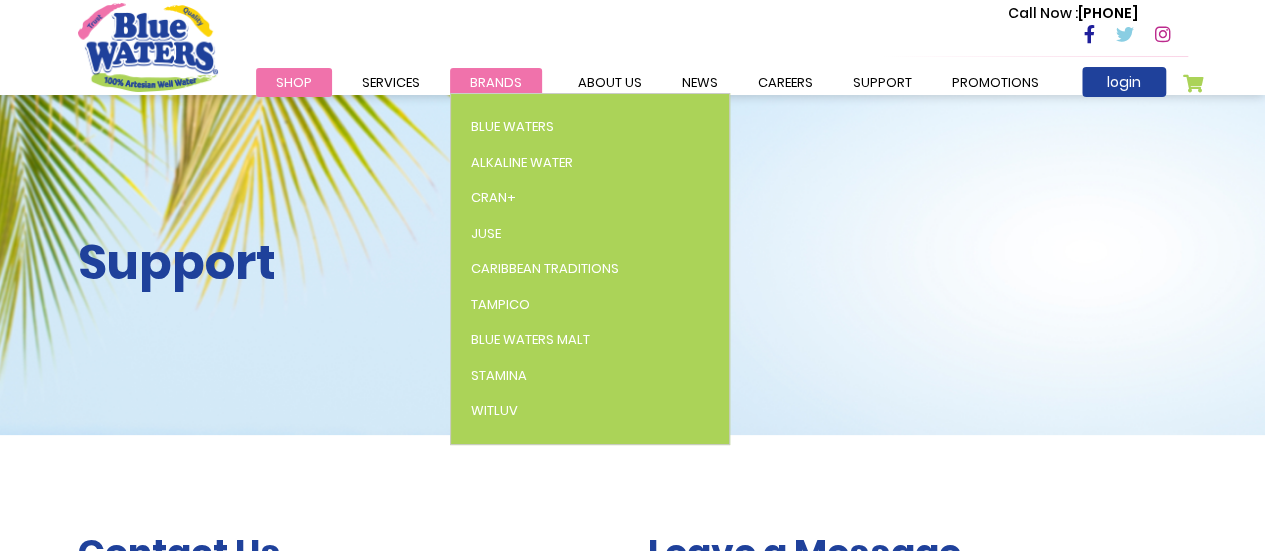 click on "Brands" at bounding box center [496, 82] 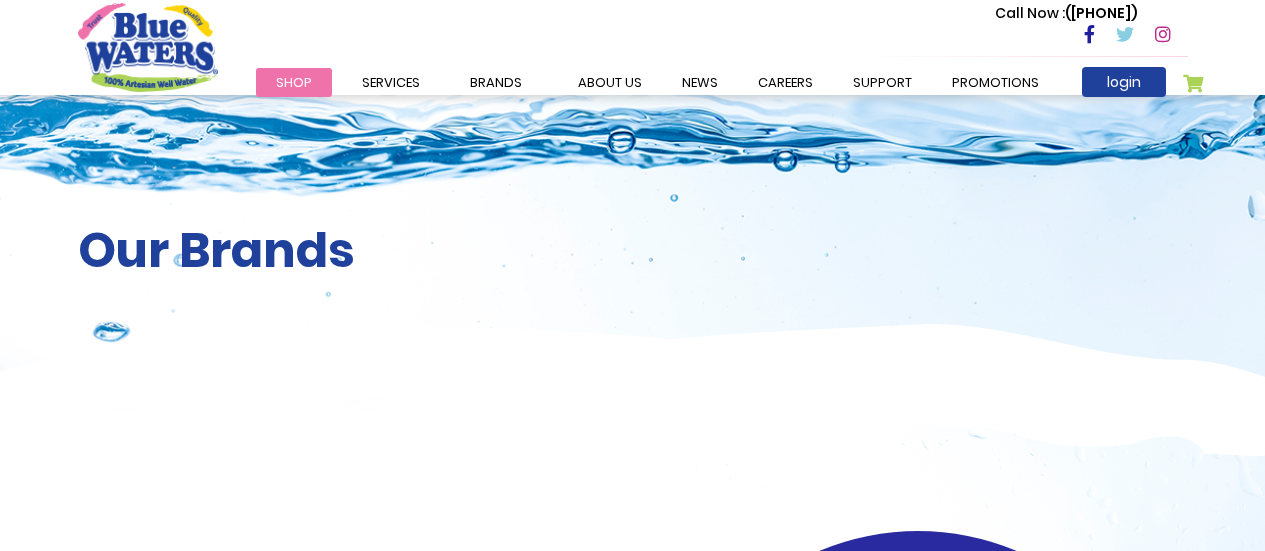 scroll, scrollTop: 0, scrollLeft: 0, axis: both 